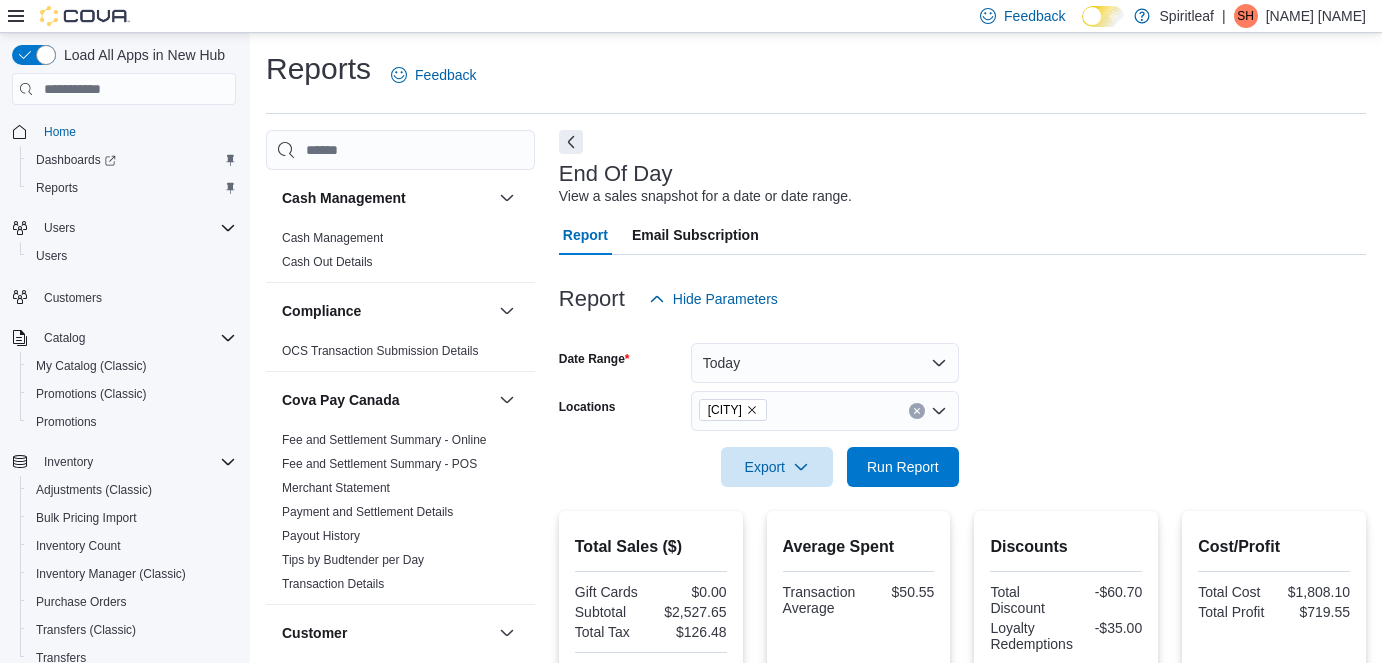 scroll, scrollTop: 493, scrollLeft: 0, axis: vertical 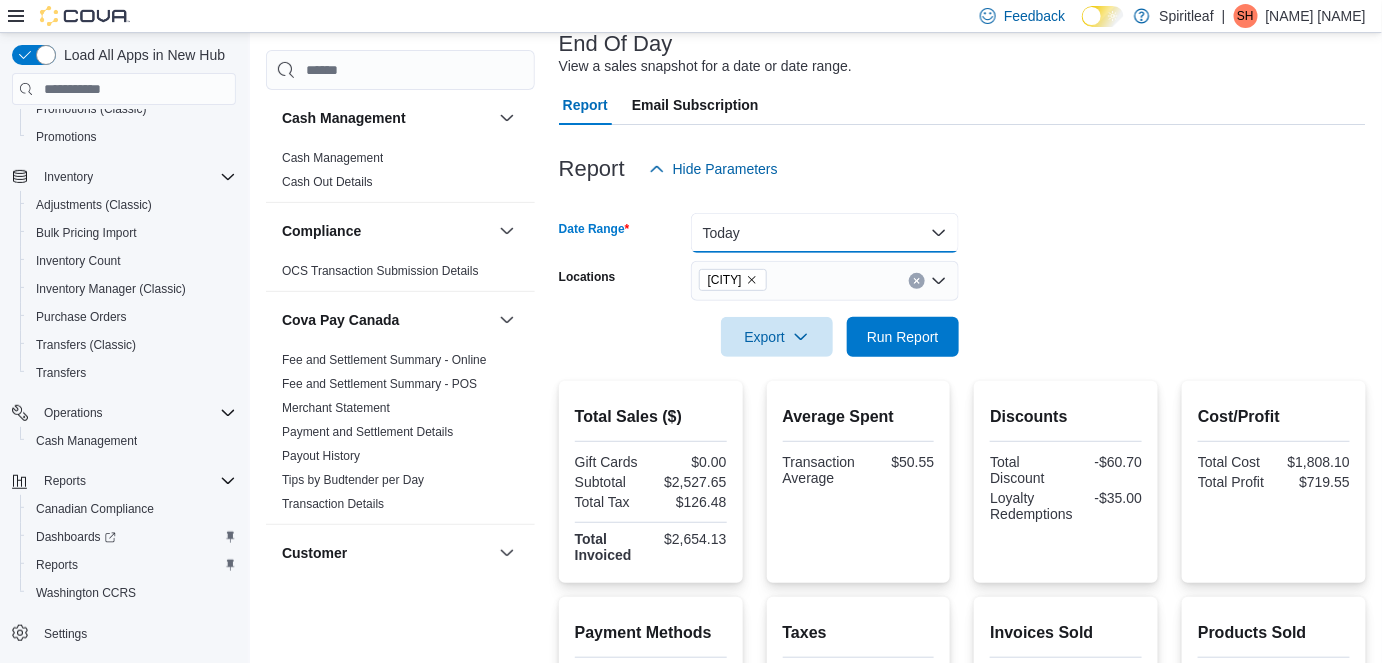click on "Today" at bounding box center (825, 233) 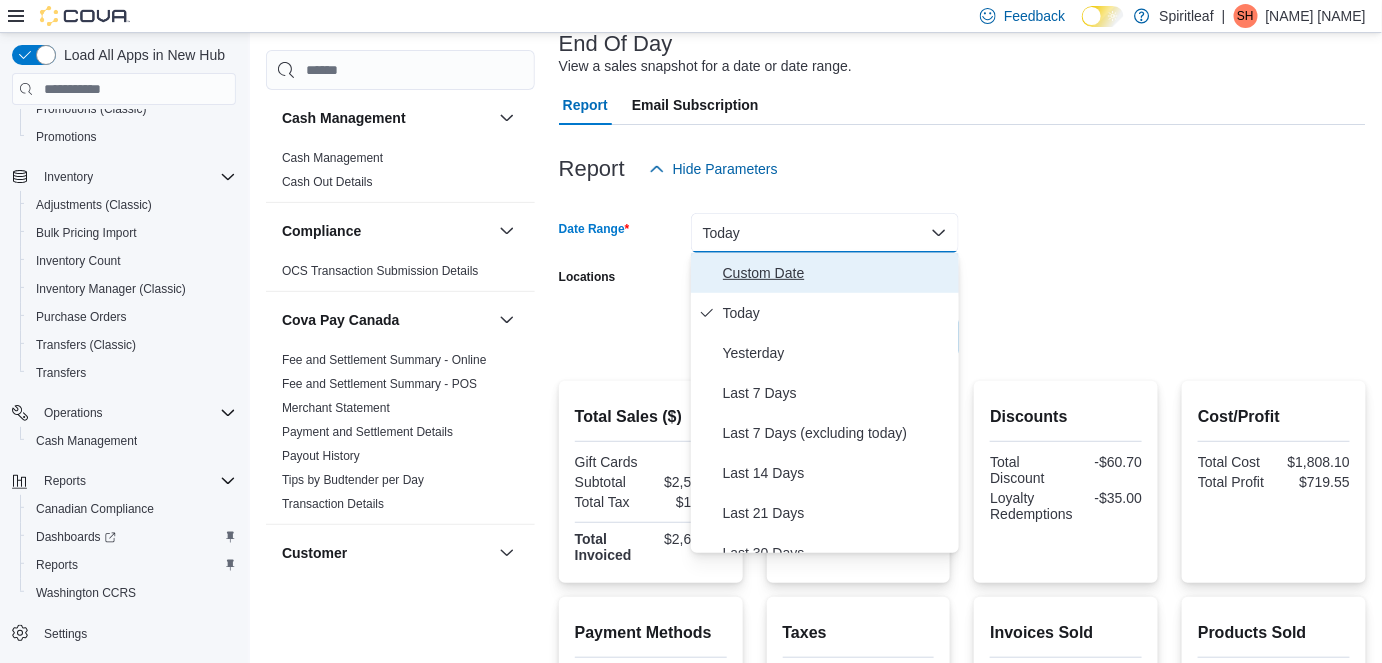 click on "Custom Date" at bounding box center (837, 273) 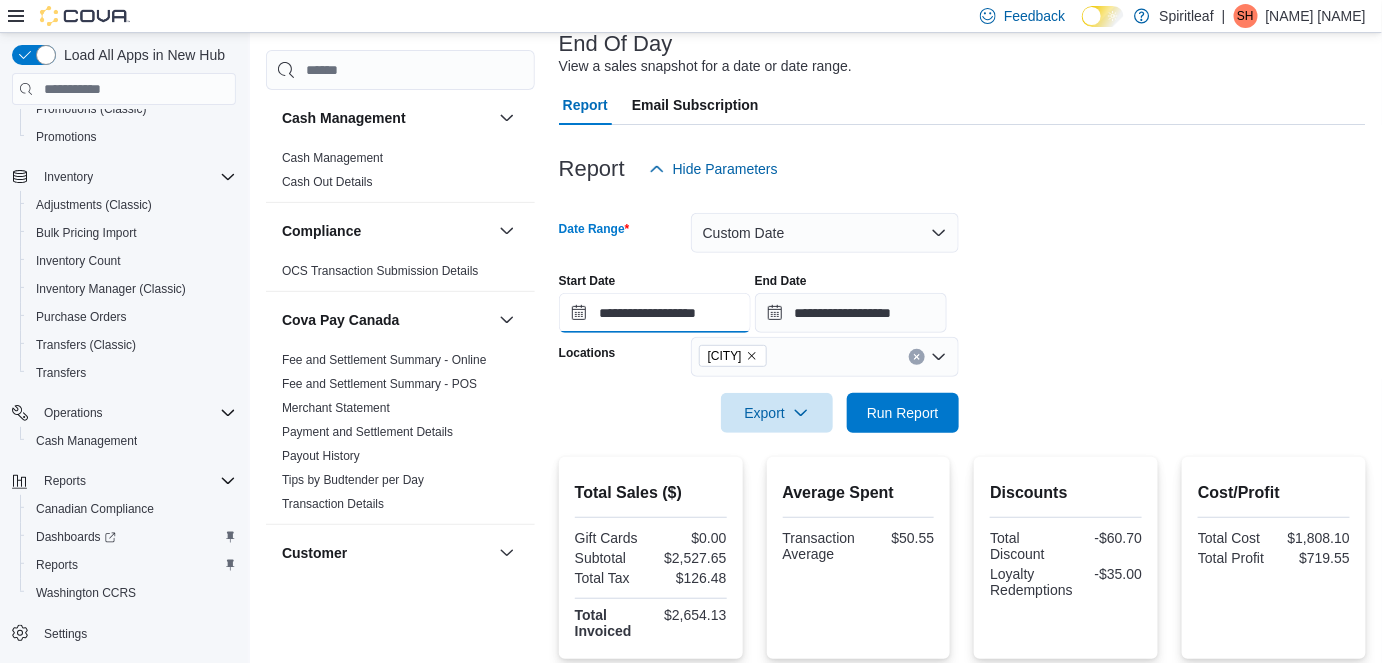 click on "**********" at bounding box center (655, 313) 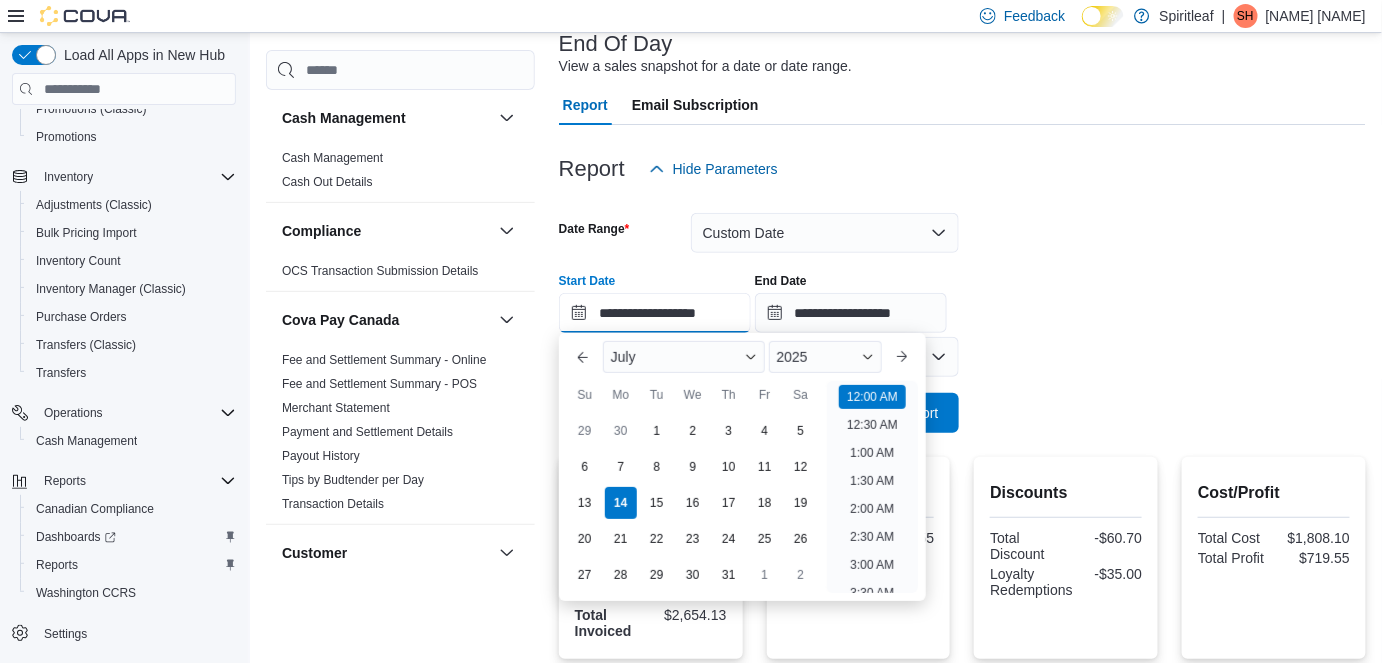 scroll, scrollTop: 61, scrollLeft: 0, axis: vertical 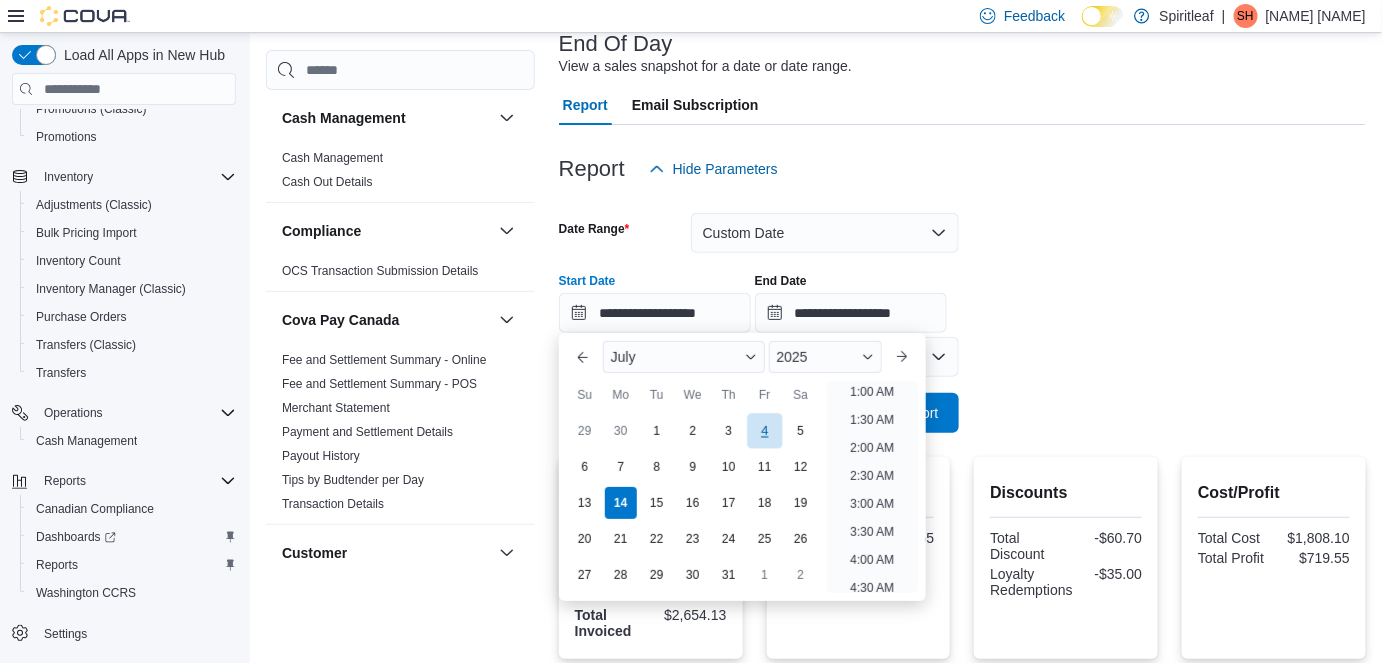 click on "4" at bounding box center [764, 431] 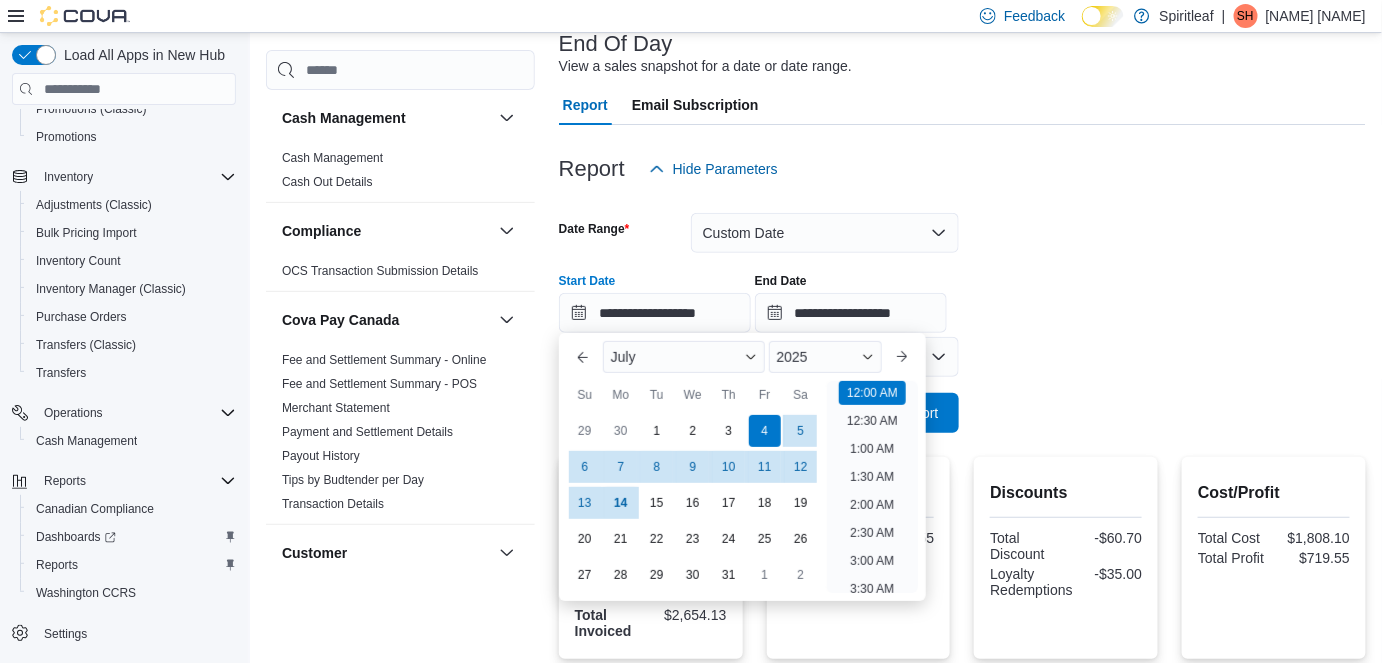 click on "**********" at bounding box center (962, 295) 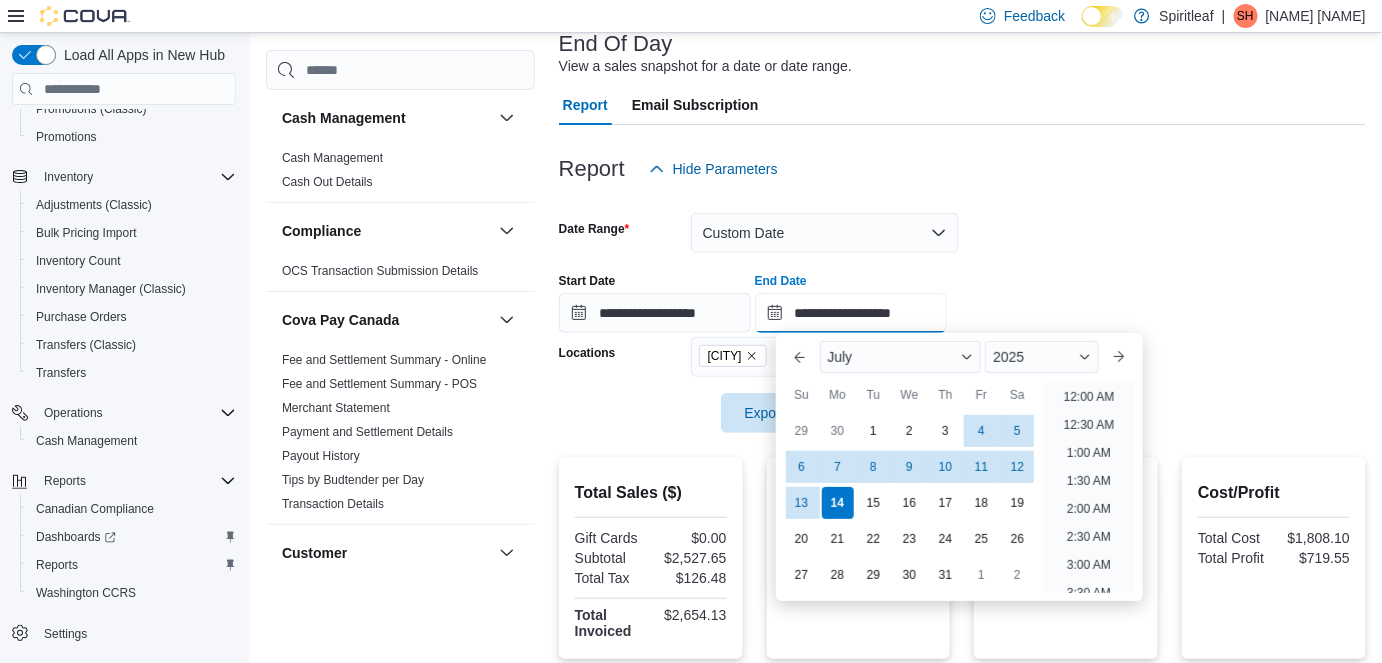click on "**********" at bounding box center (851, 313) 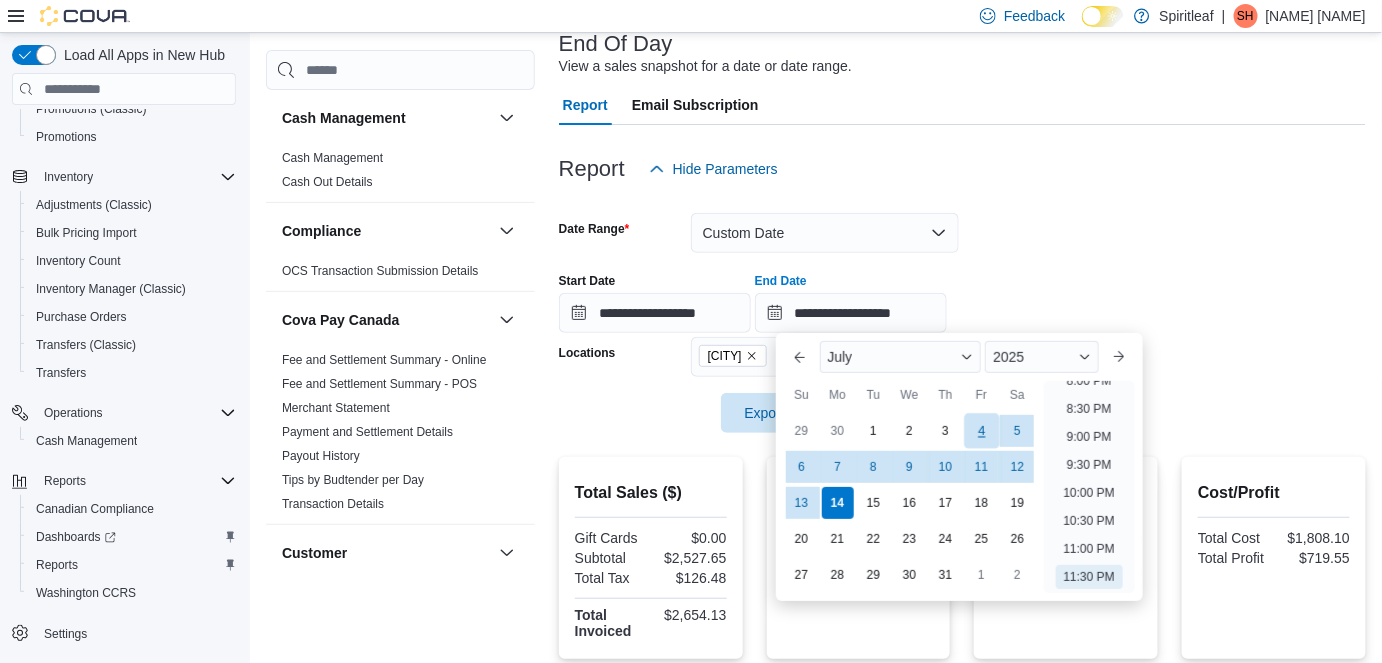 click on "4" at bounding box center (981, 431) 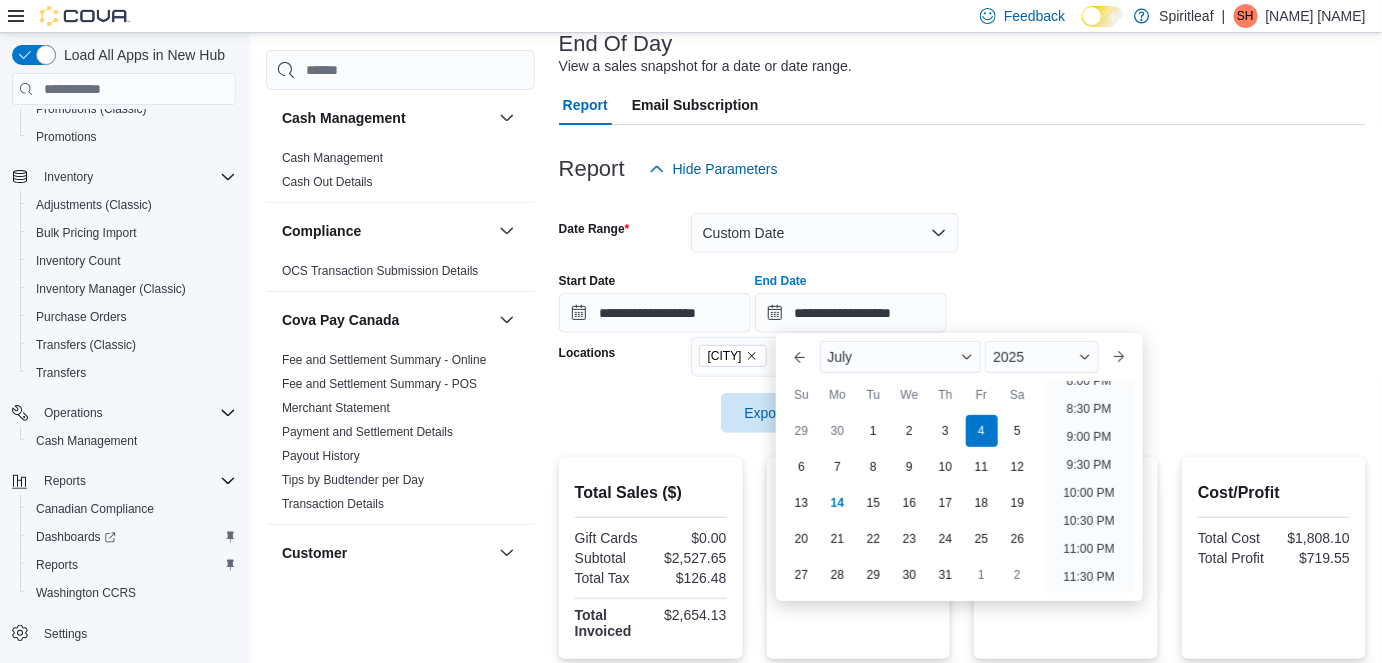 click on "**********" at bounding box center [962, 295] 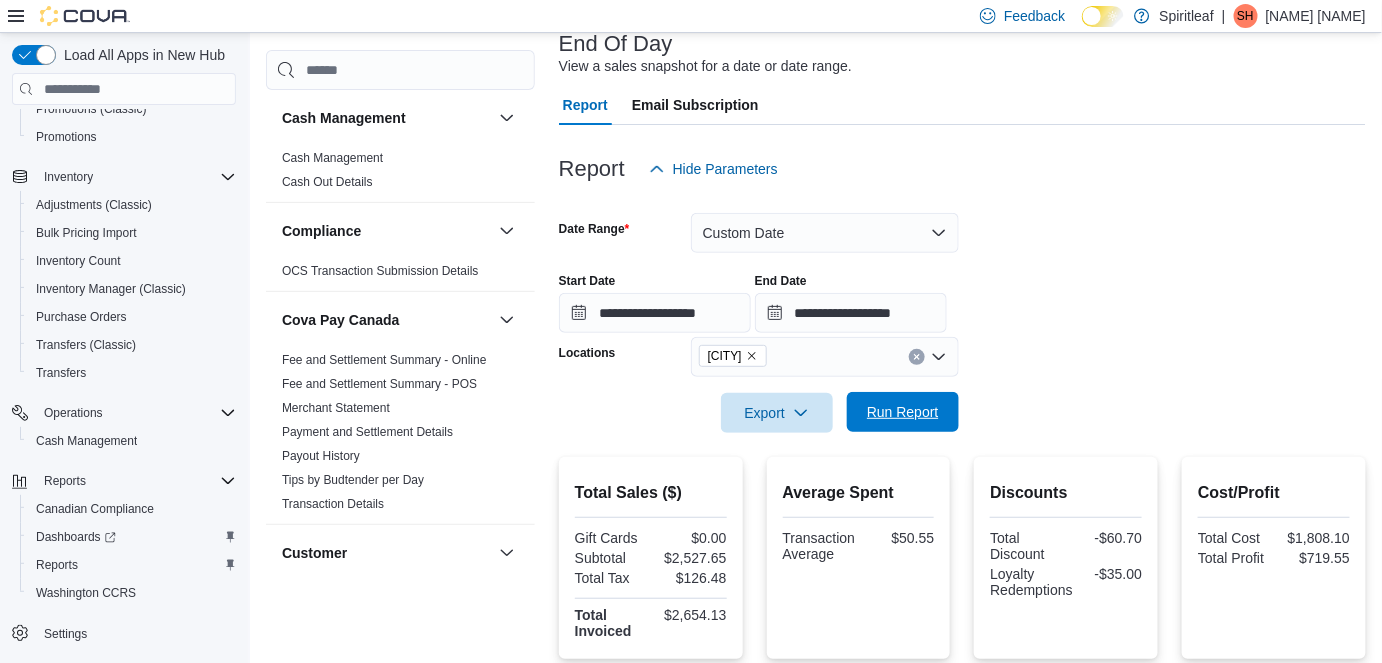 click on "Run Report" at bounding box center [903, 412] 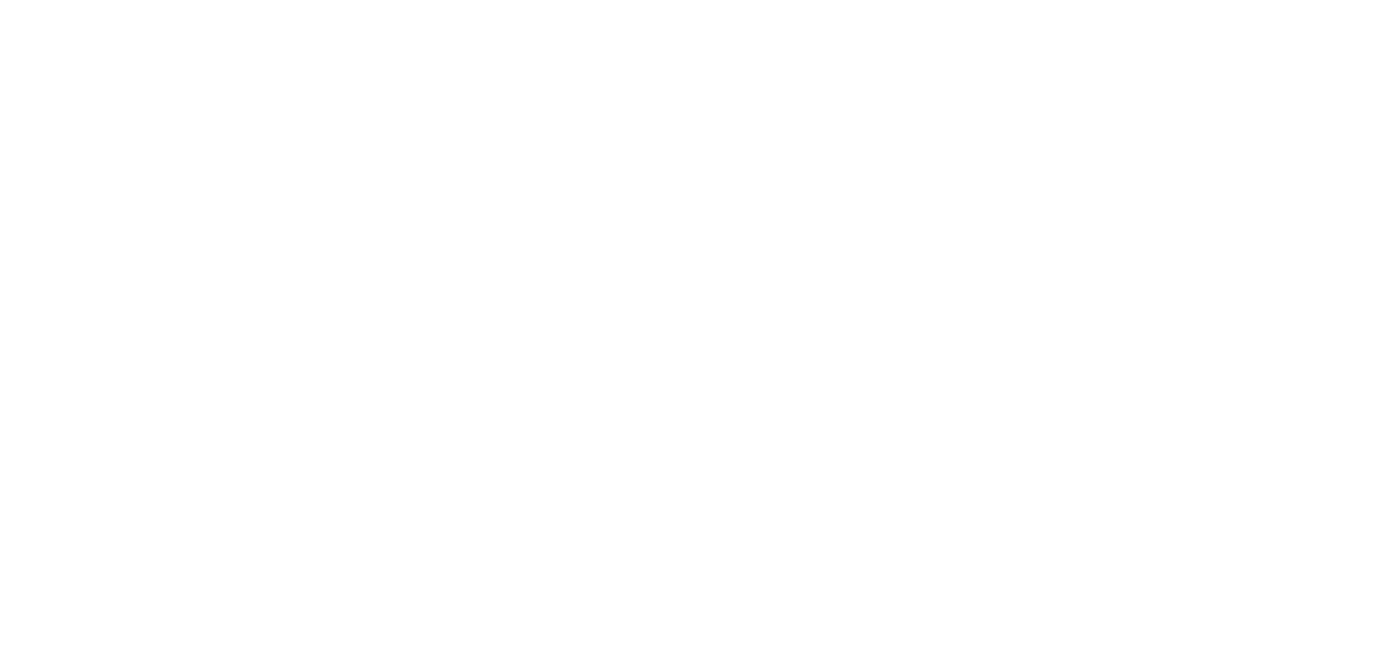 scroll, scrollTop: 0, scrollLeft: 0, axis: both 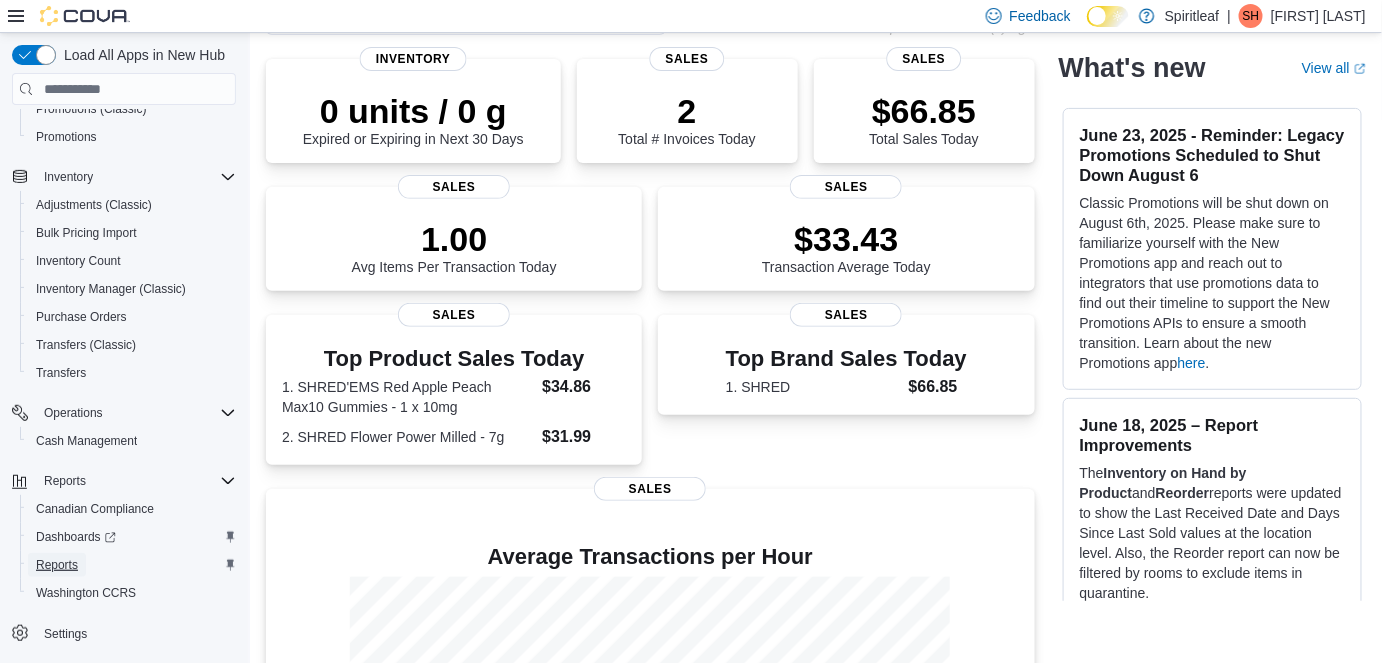 click on "Reports" at bounding box center [57, 565] 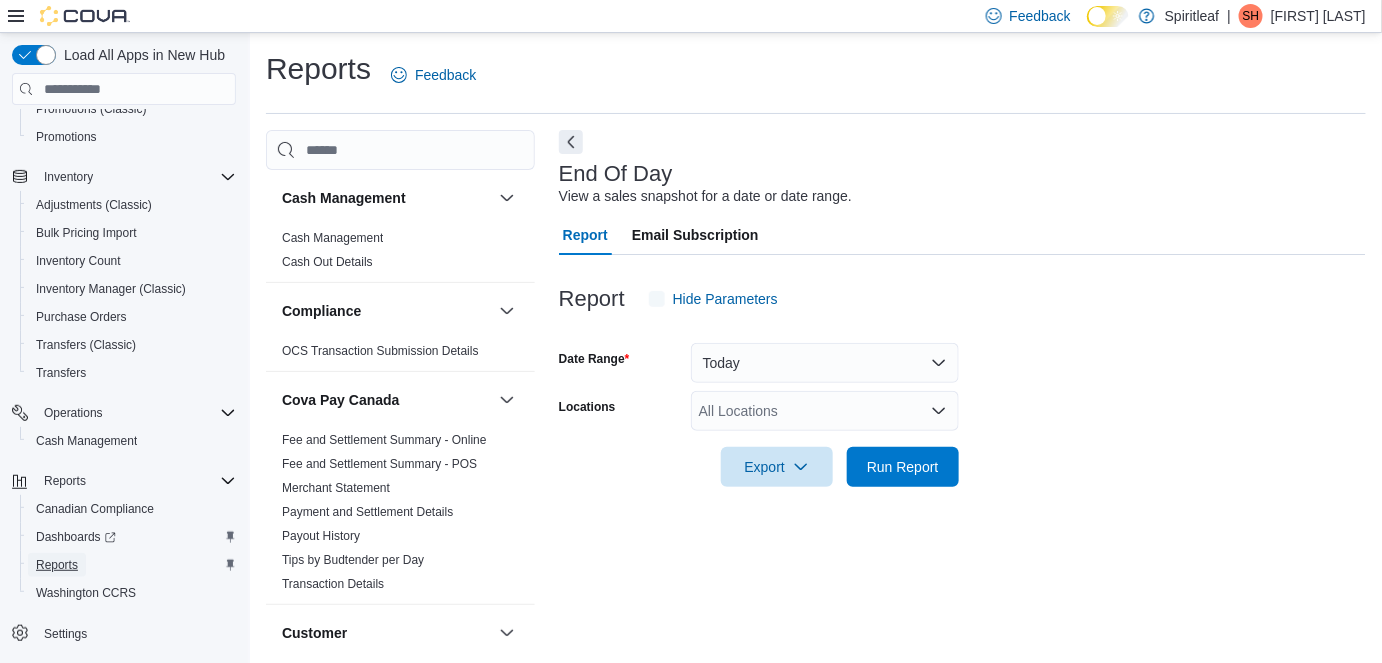 scroll, scrollTop: 20, scrollLeft: 0, axis: vertical 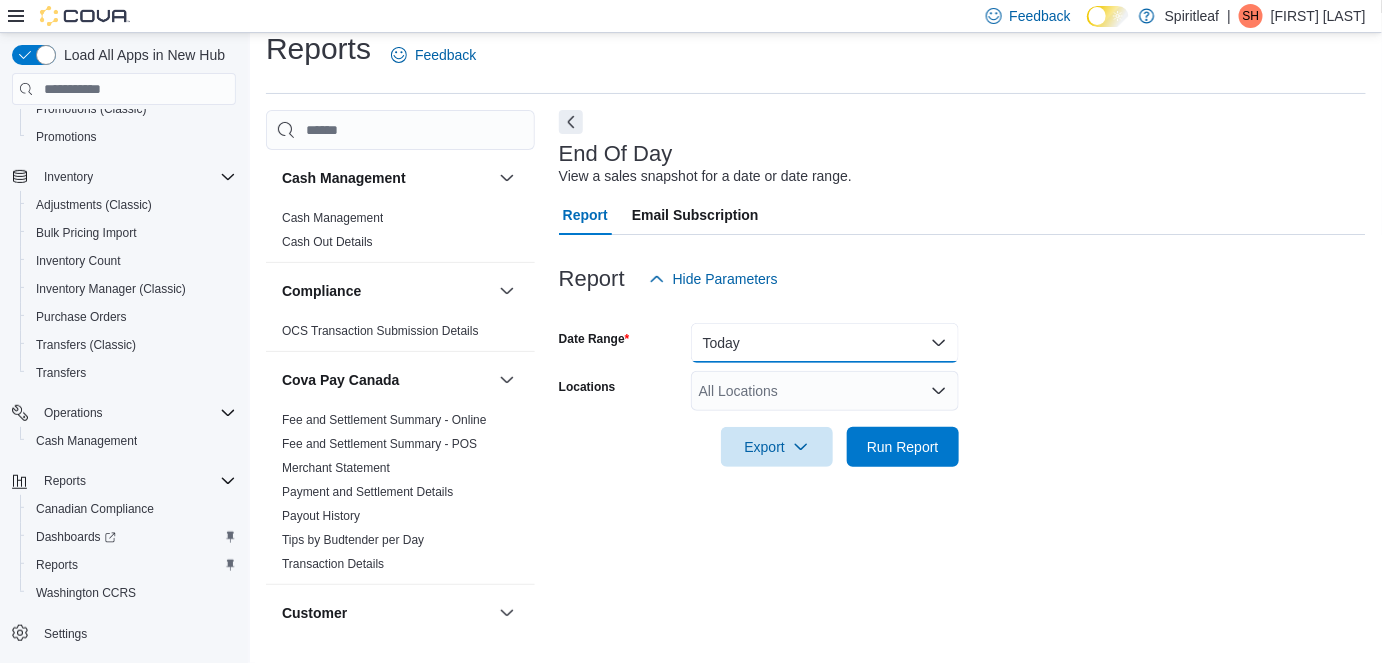click on "Today" at bounding box center [825, 343] 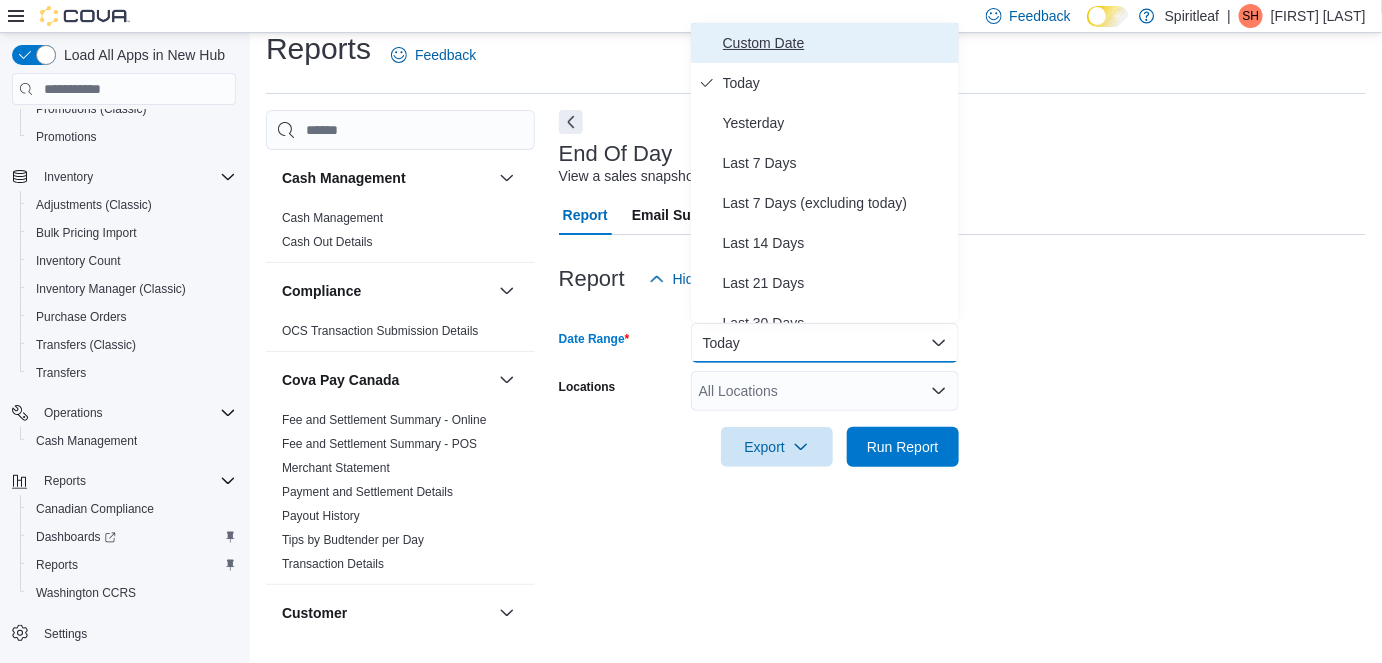 click on "Custom Date" at bounding box center [837, 43] 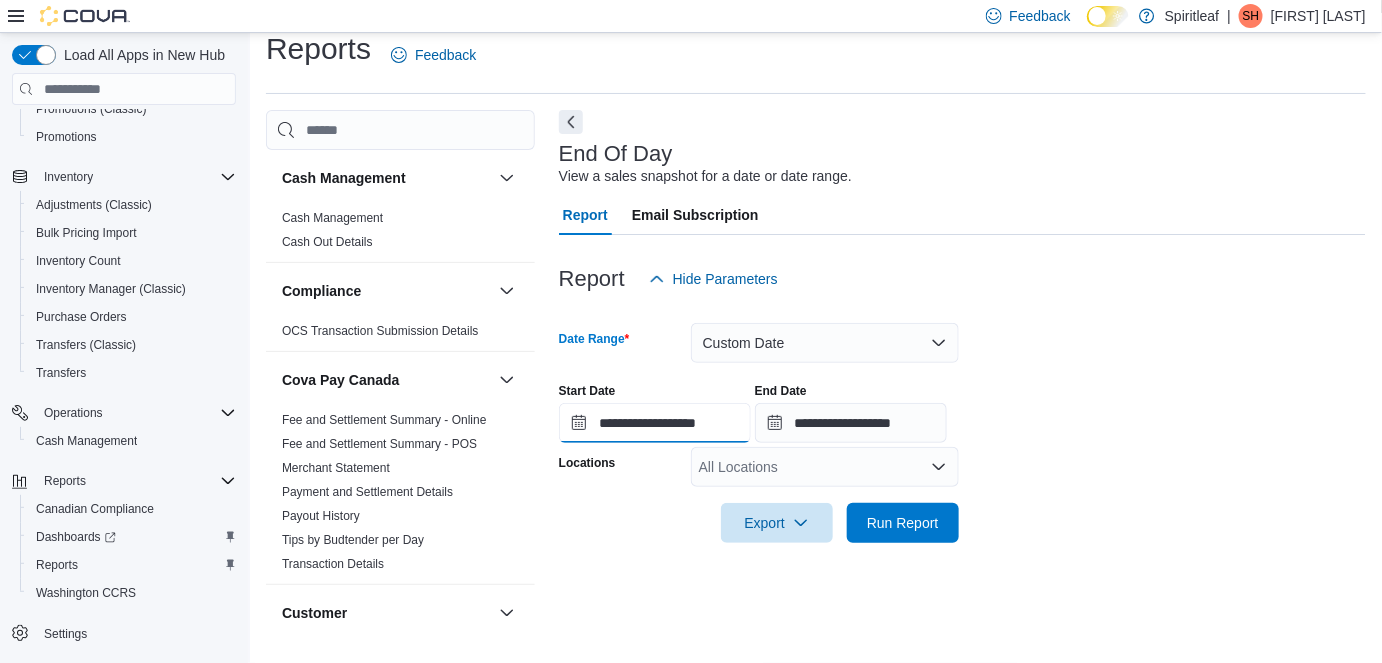 click on "**********" at bounding box center [655, 423] 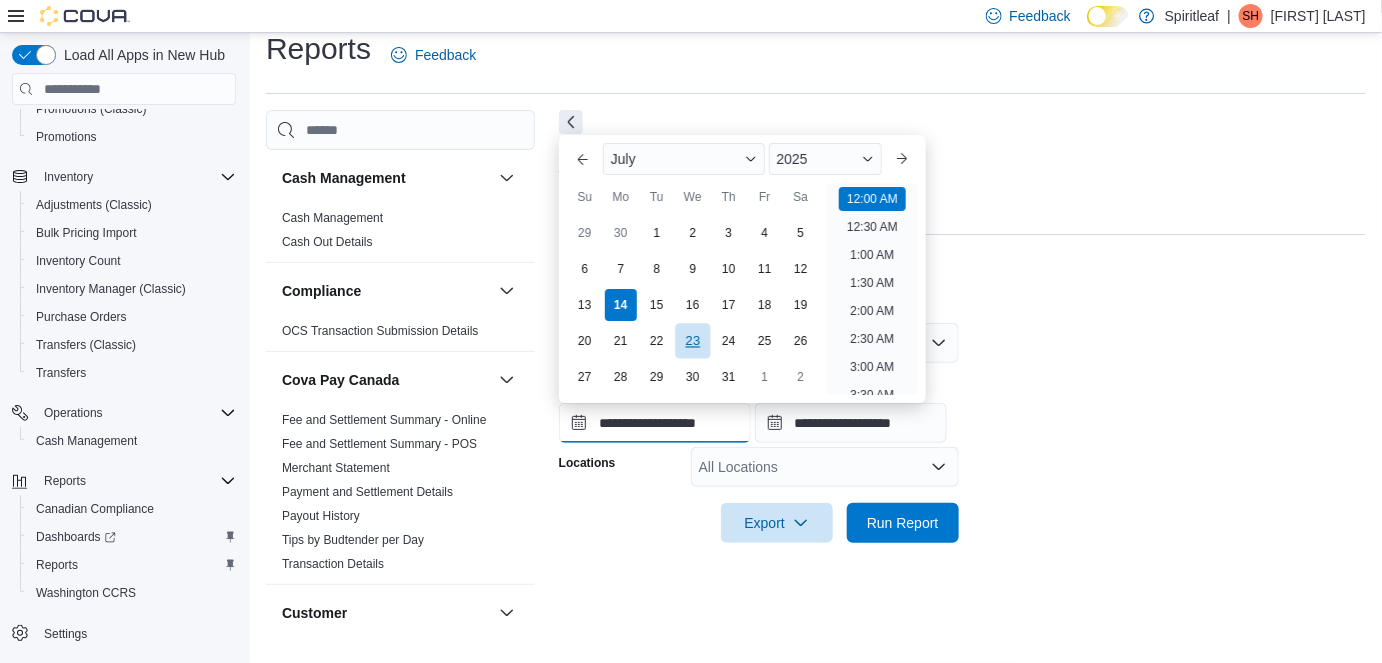 scroll, scrollTop: 61, scrollLeft: 0, axis: vertical 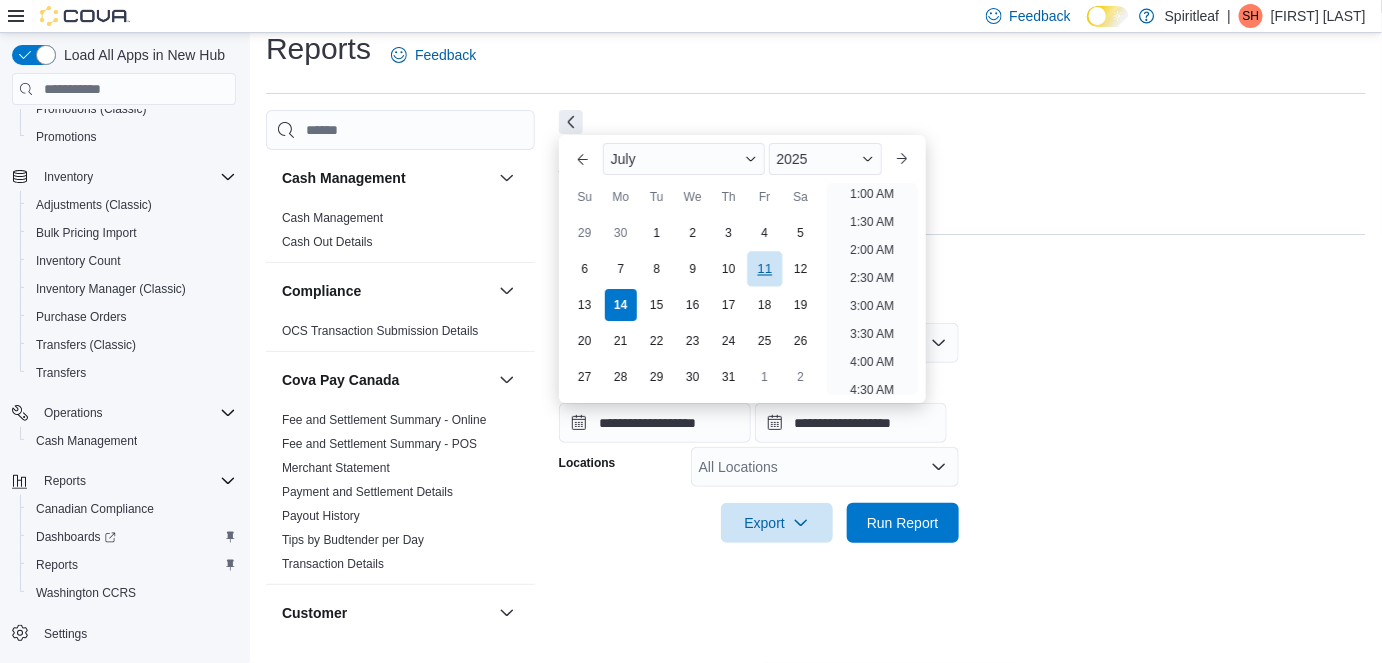 click on "11" at bounding box center [764, 269] 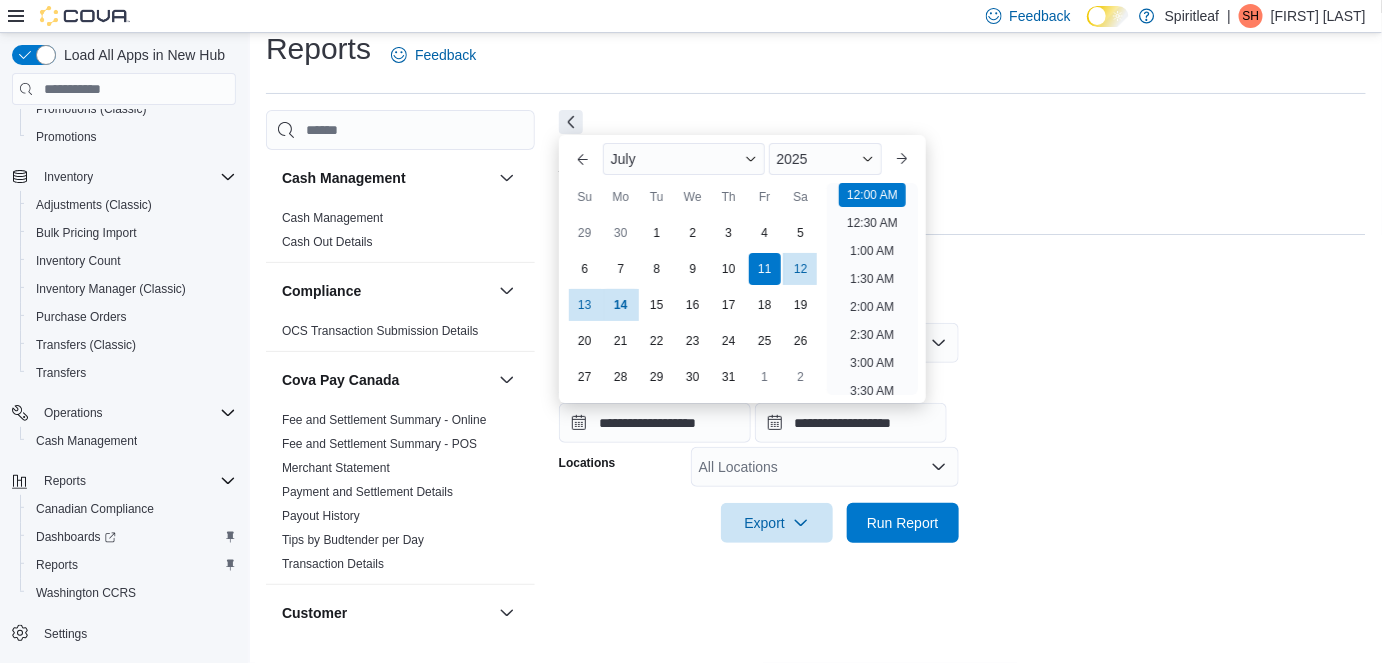 click on "Report Email Subscription" at bounding box center (962, 215) 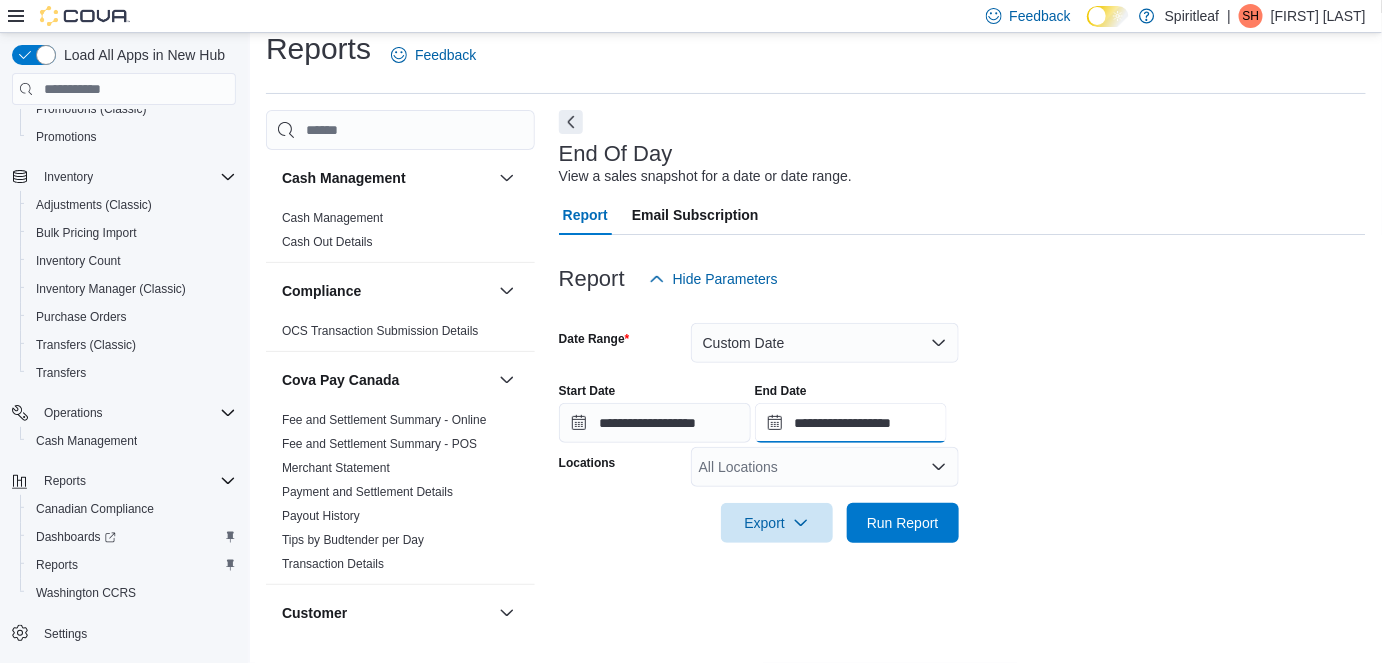 click on "**********" at bounding box center [851, 423] 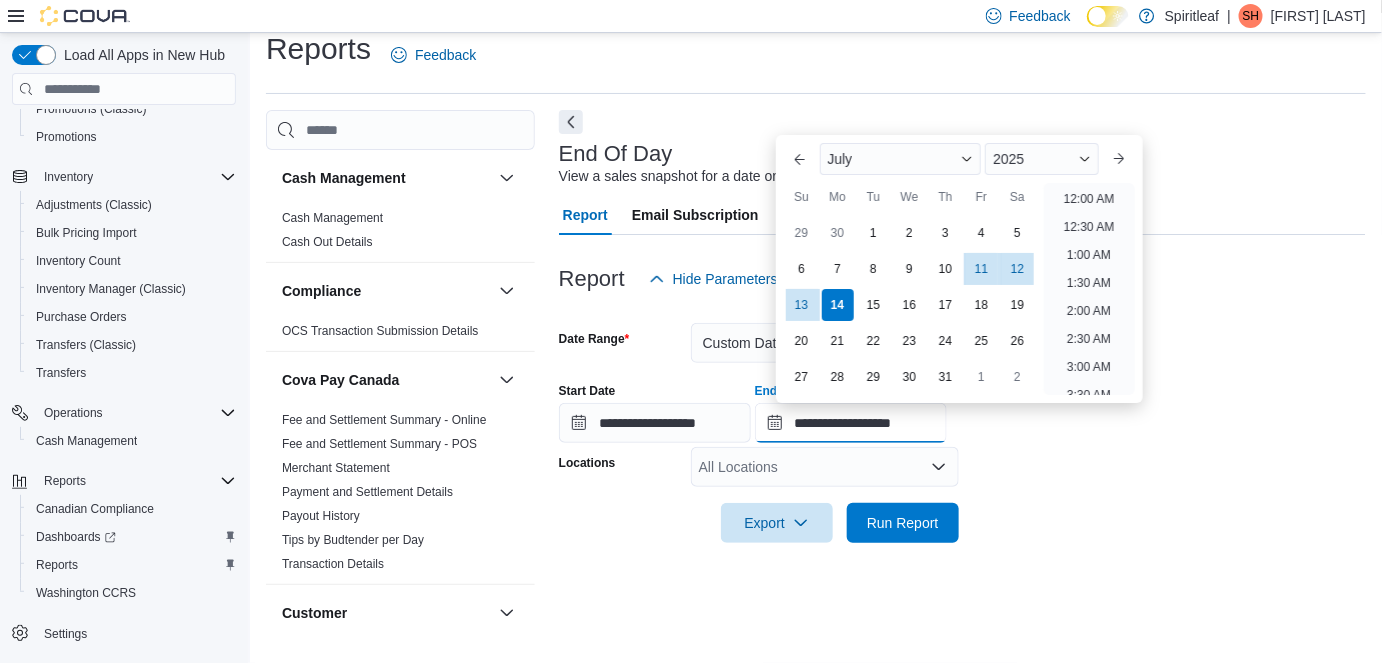 scroll, scrollTop: 1136, scrollLeft: 0, axis: vertical 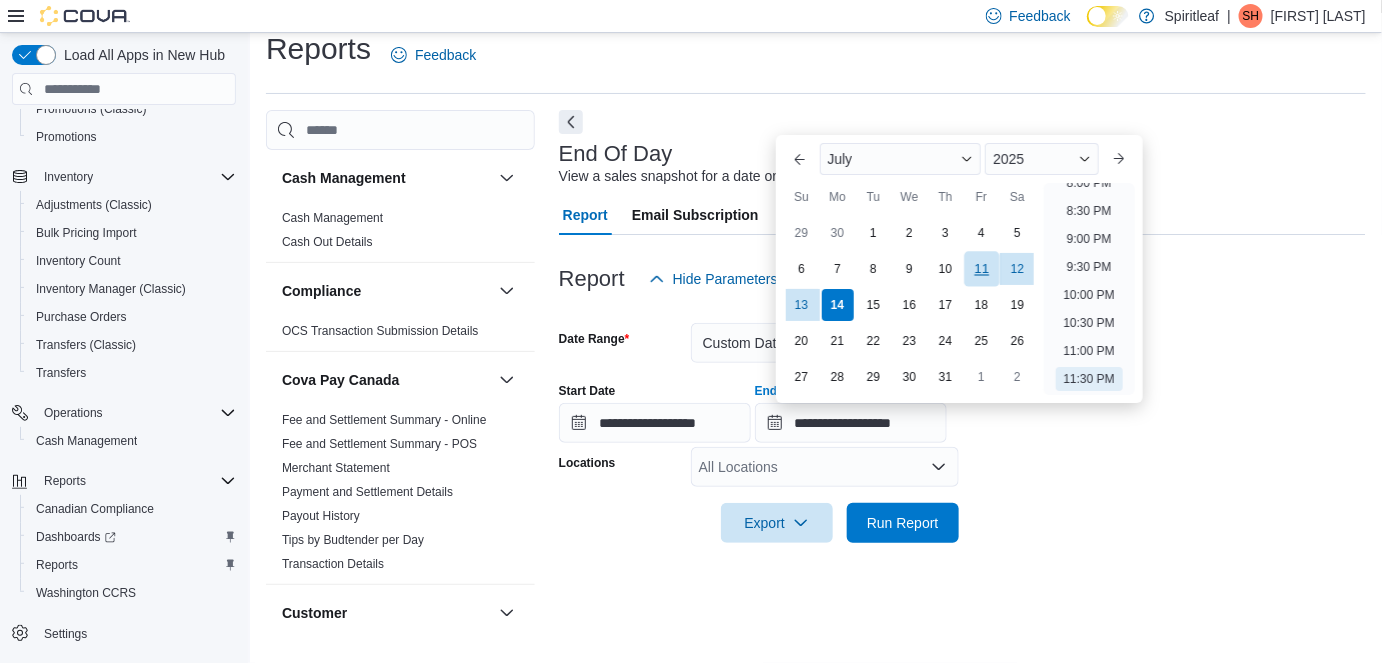 click on "11" at bounding box center (981, 269) 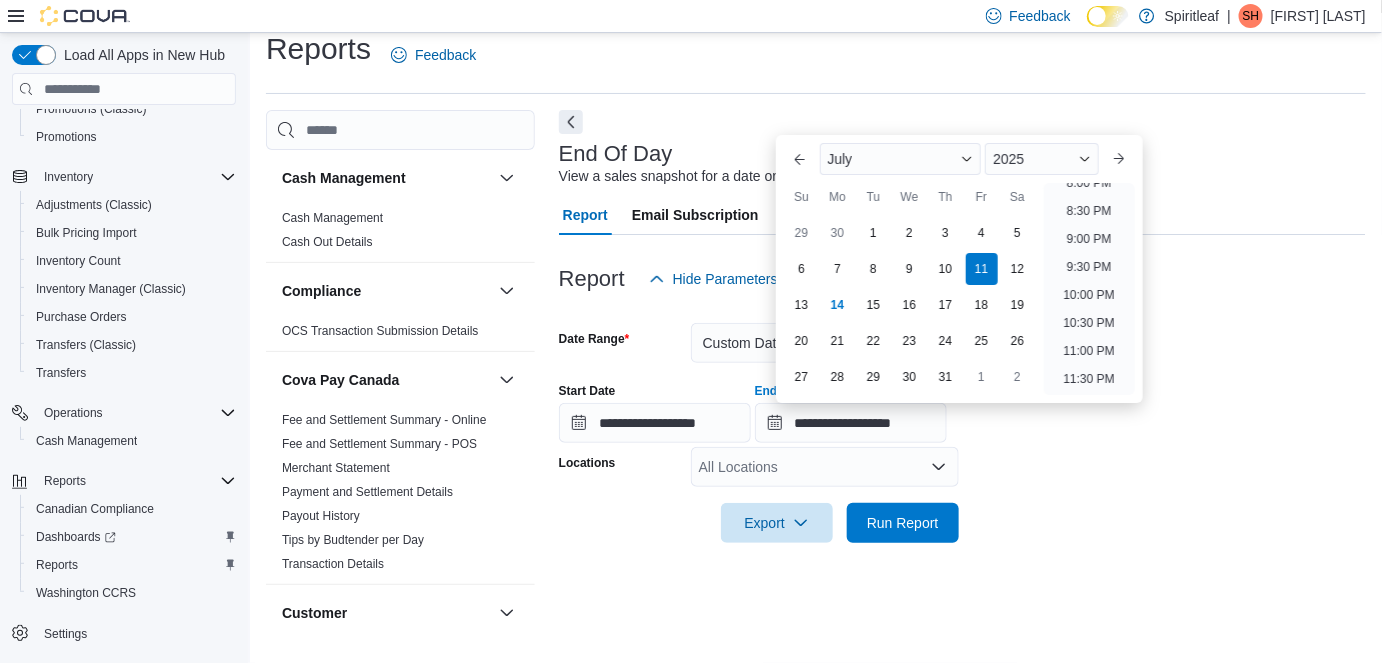 click on "All Locations" at bounding box center (825, 467) 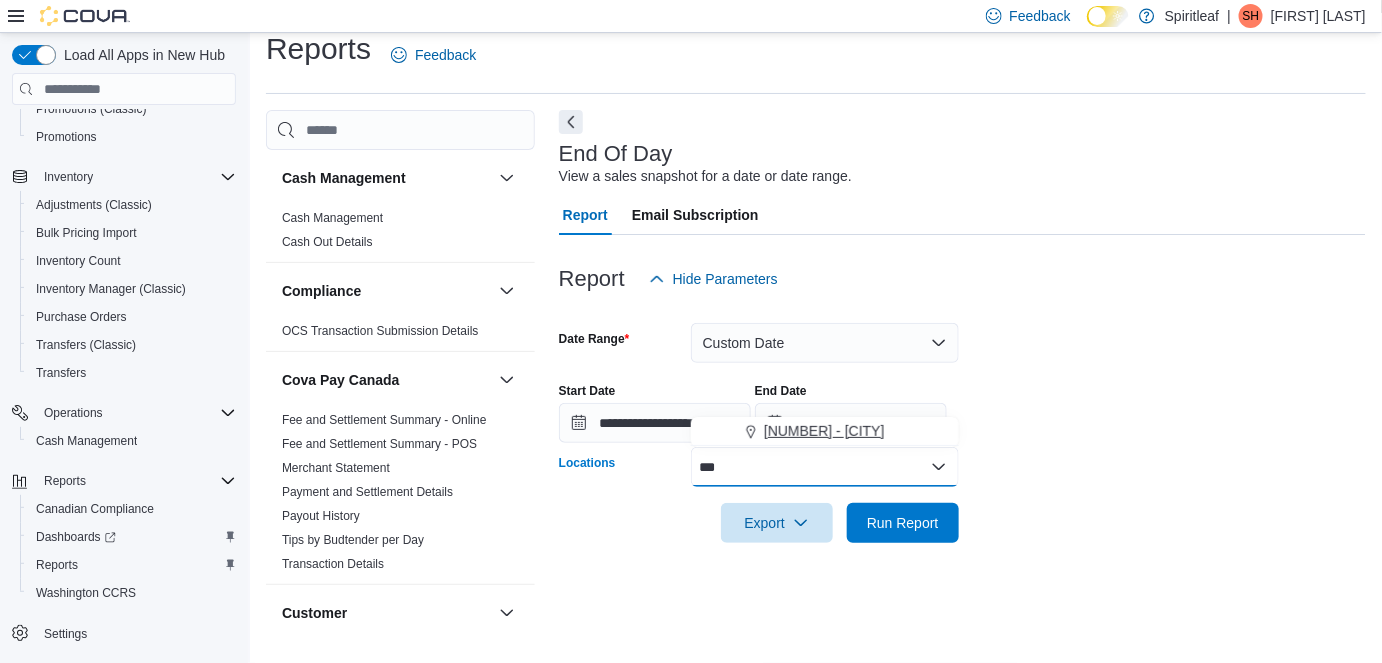 type on "***" 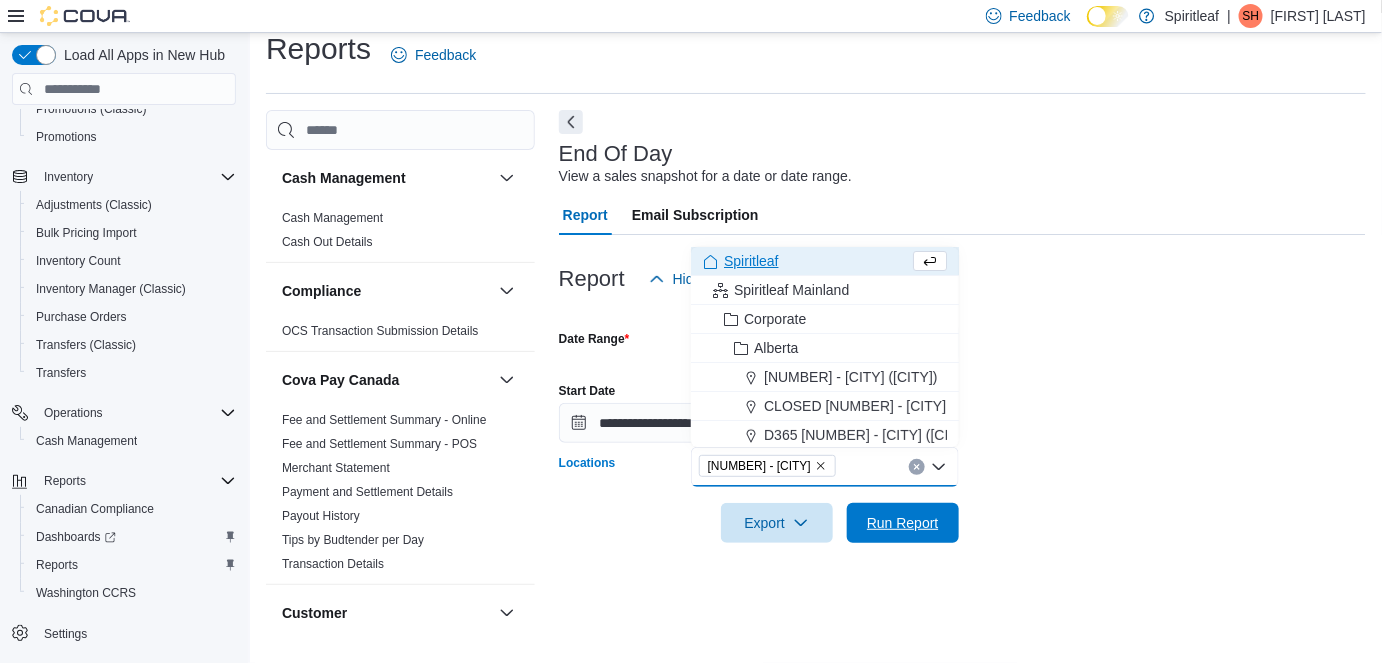 click on "Run Report" at bounding box center (903, 523) 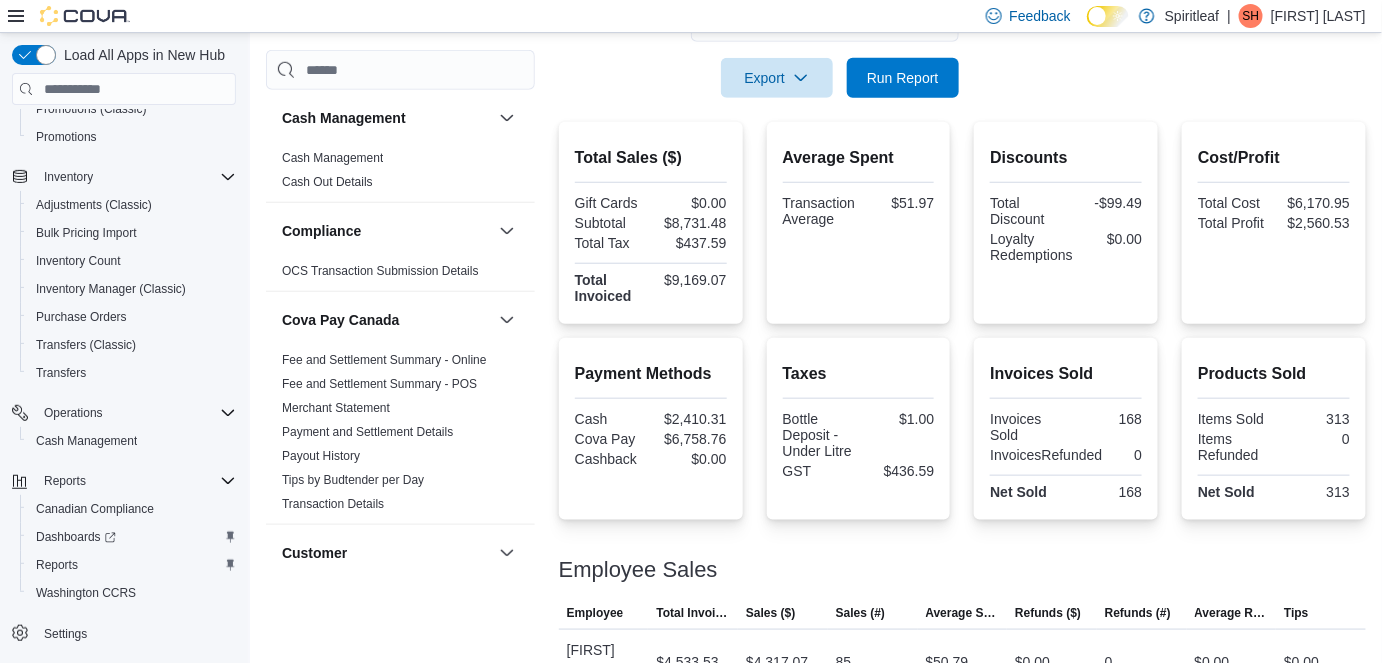 scroll, scrollTop: 246, scrollLeft: 0, axis: vertical 